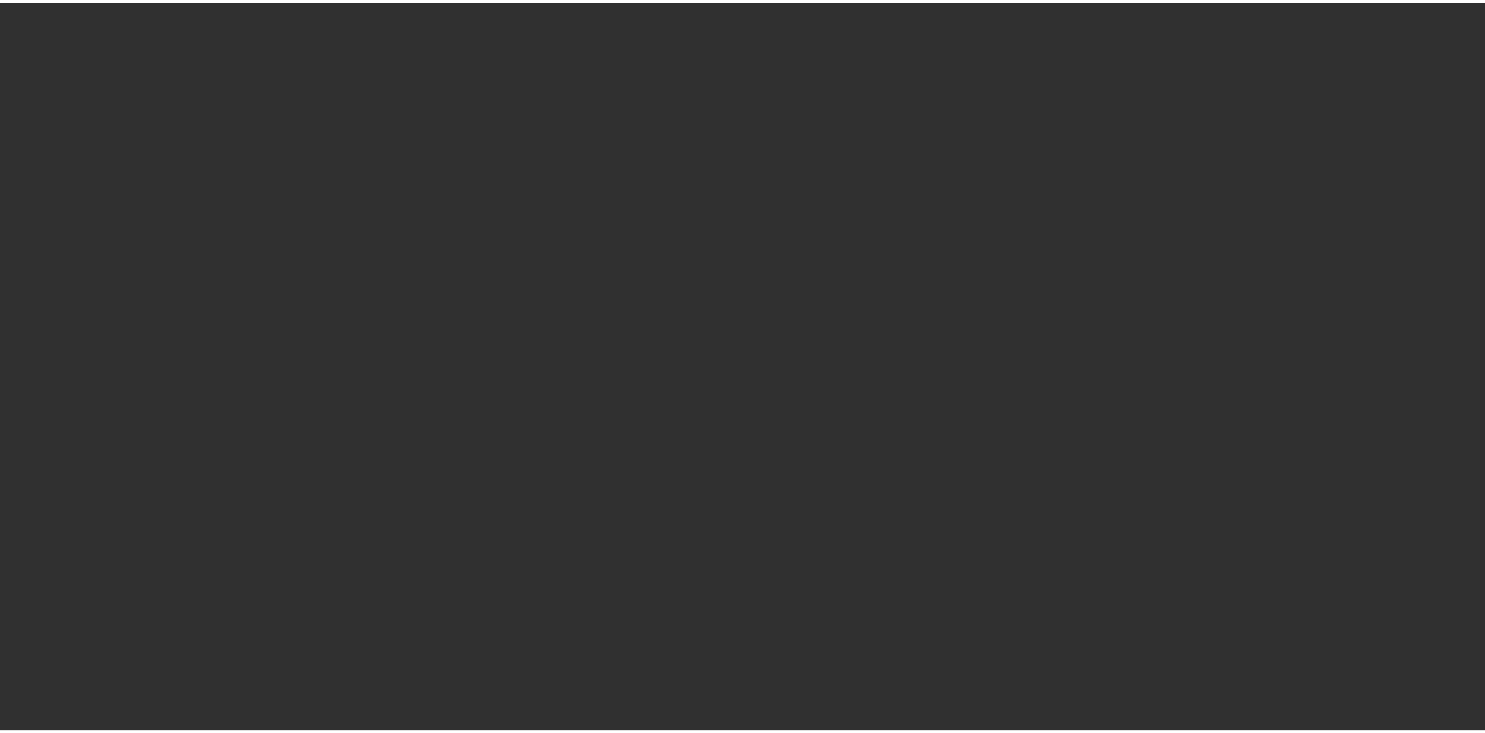scroll, scrollTop: 0, scrollLeft: 0, axis: both 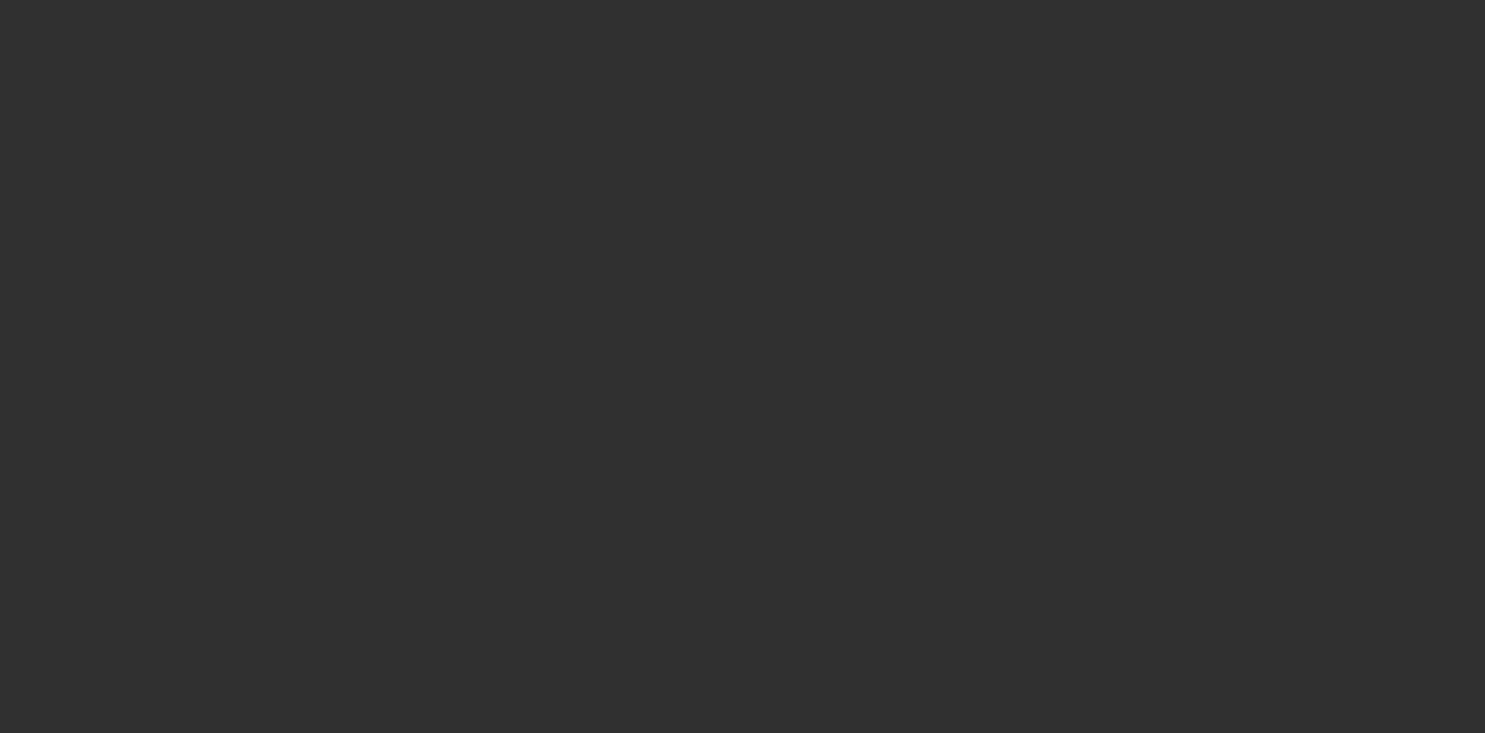 select on "10" 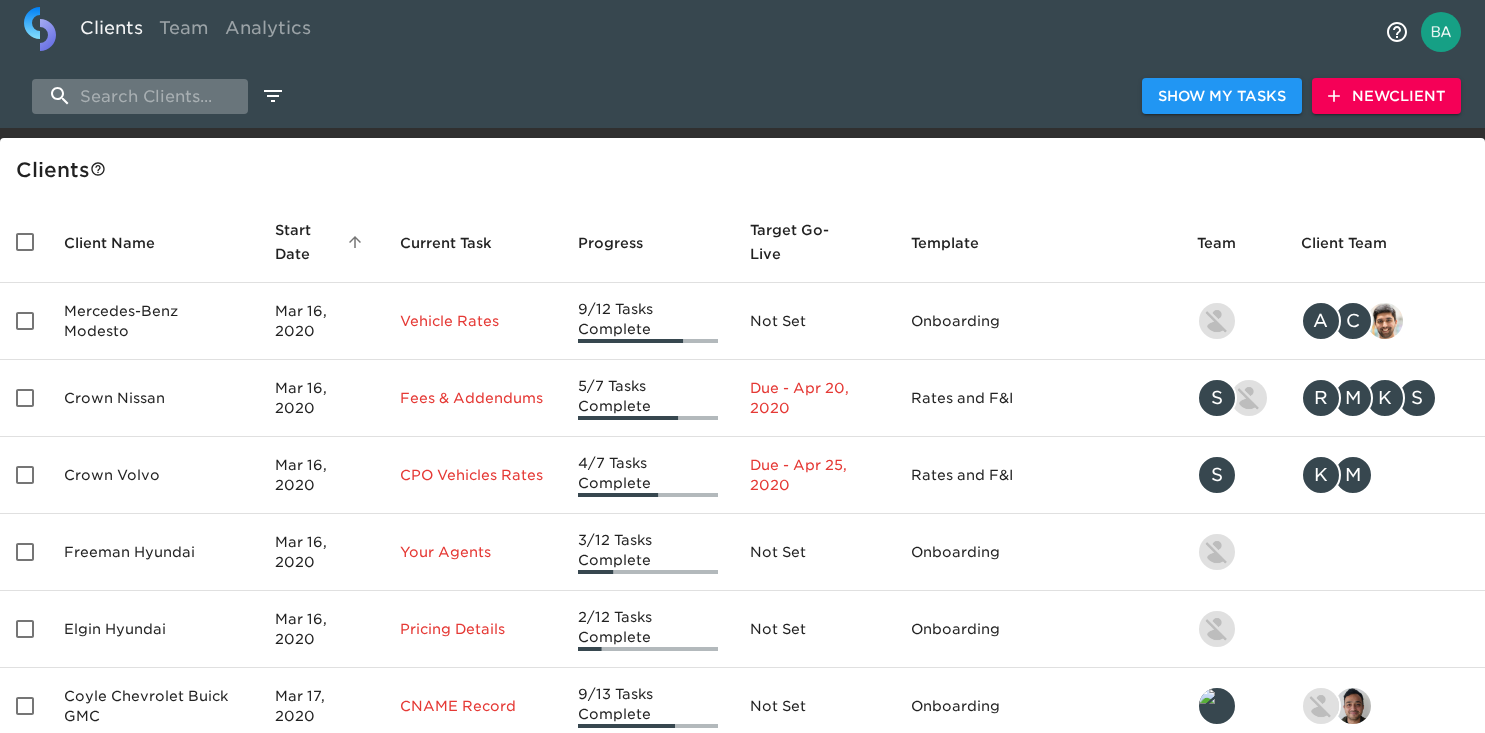 click at bounding box center [140, 96] 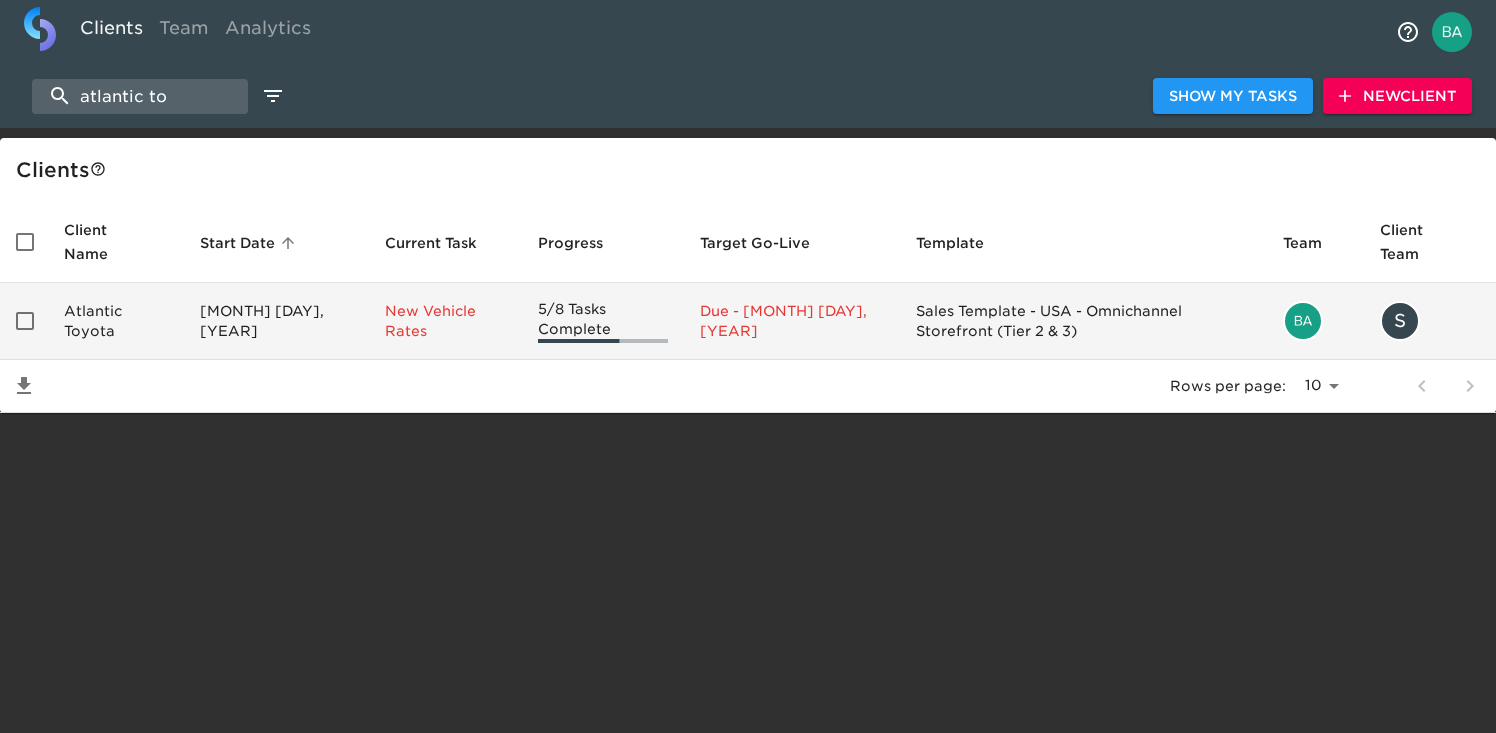 type on "atlantic to" 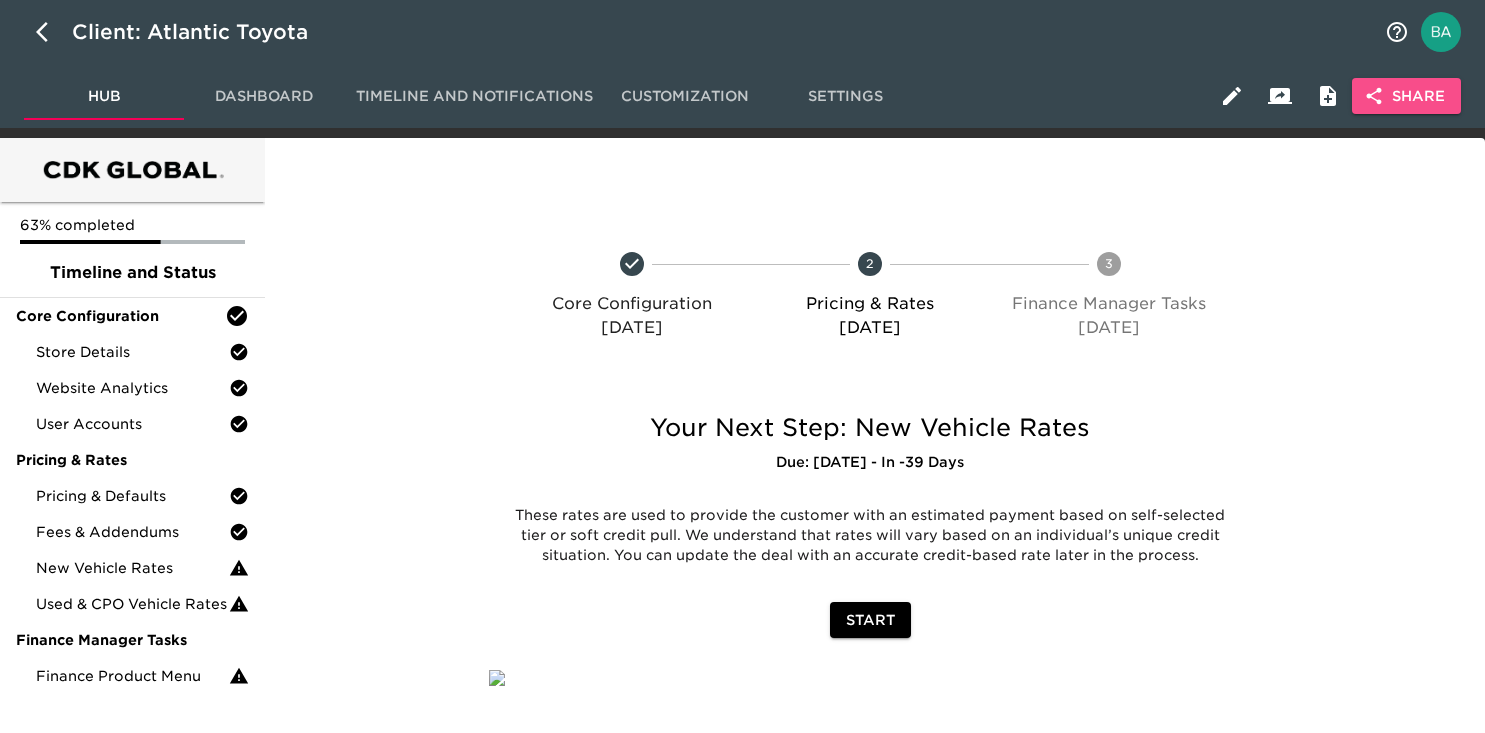 click on "Share" at bounding box center (1406, 96) 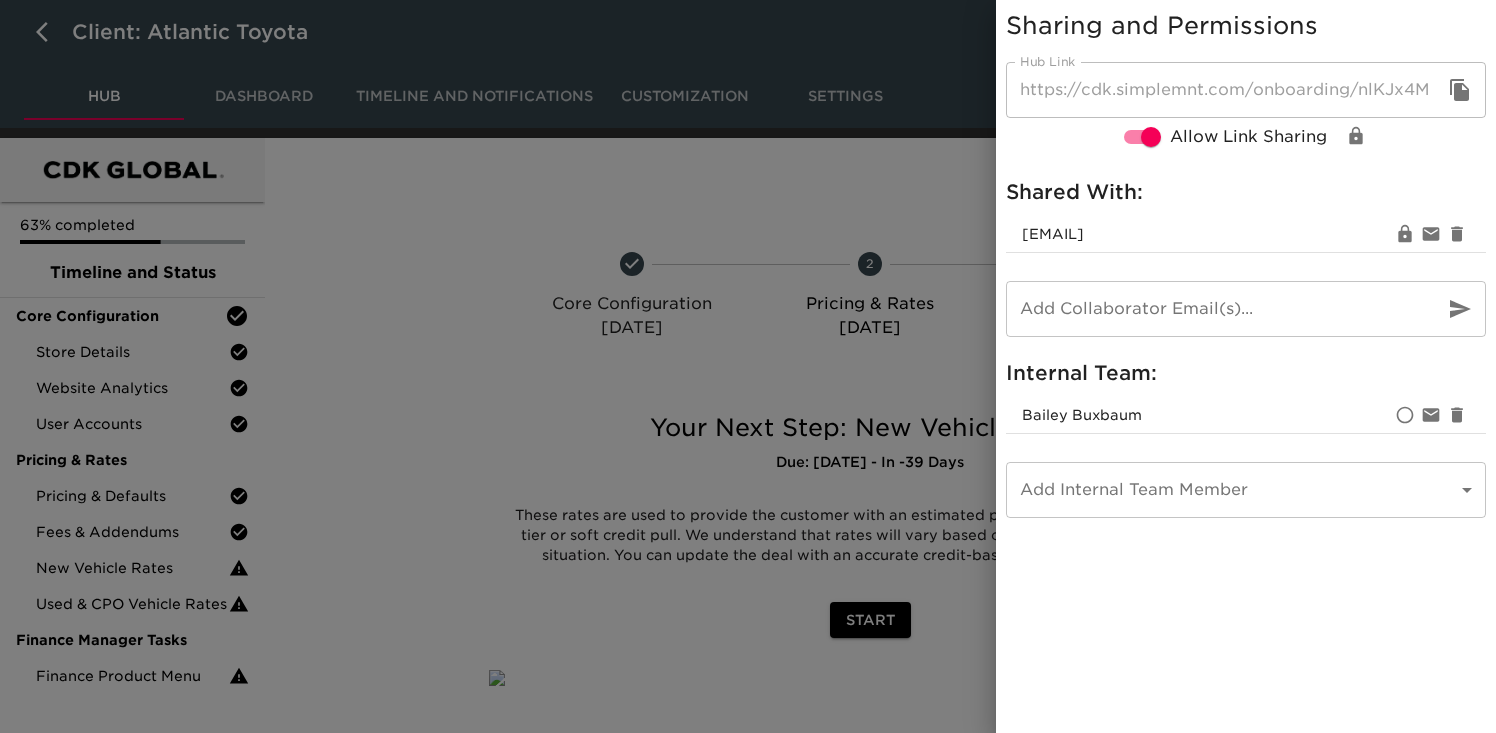 click 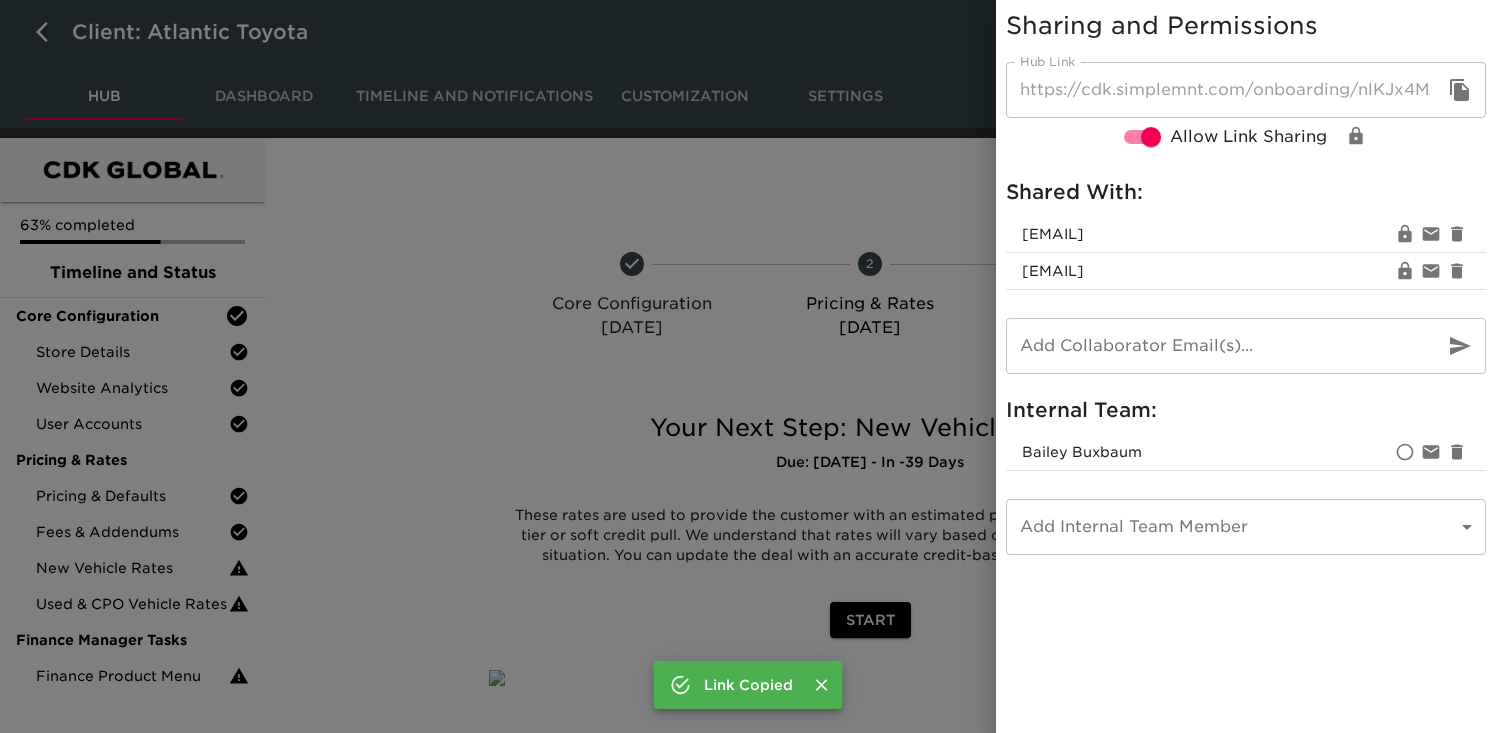 click at bounding box center (748, 366) 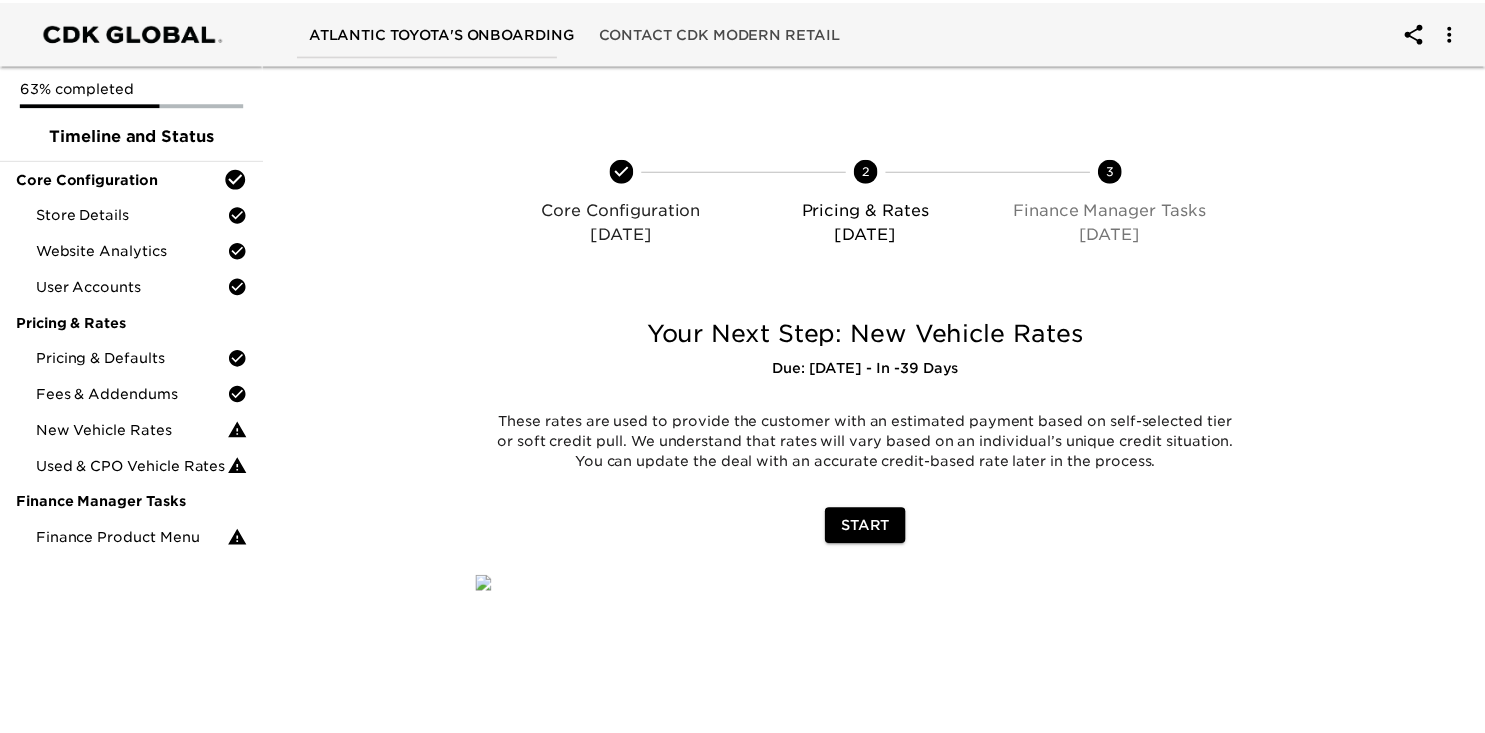 scroll, scrollTop: 0, scrollLeft: 0, axis: both 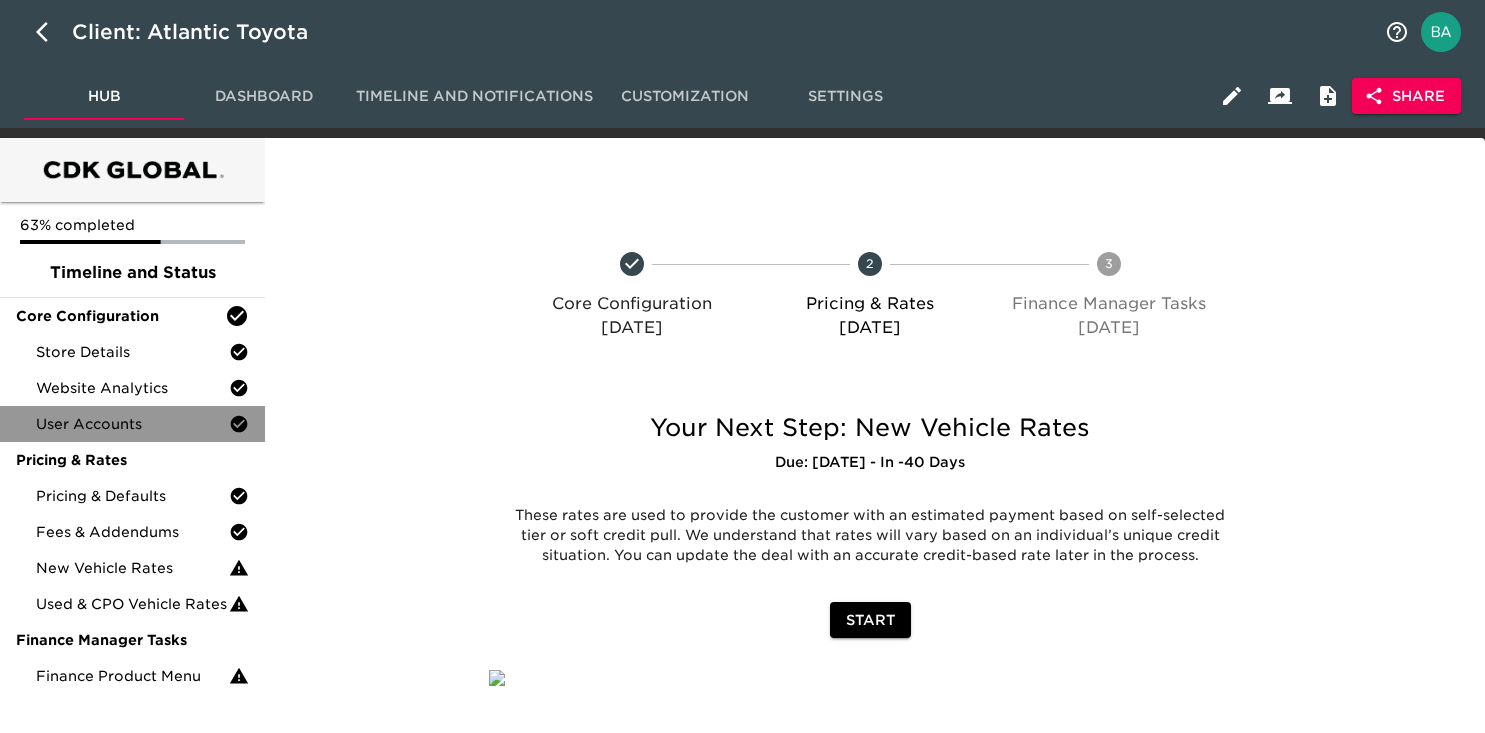click on "User Accounts" at bounding box center [132, 424] 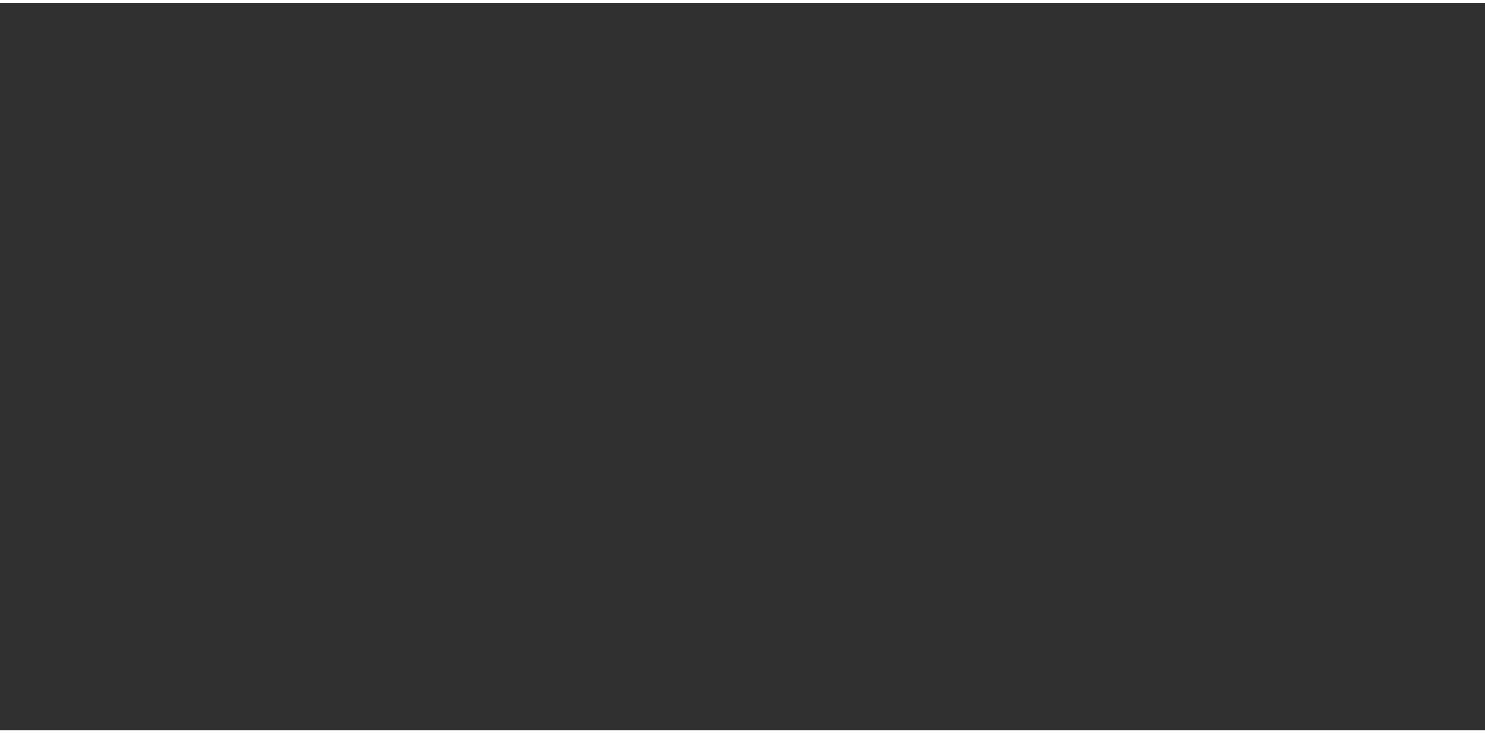 scroll, scrollTop: 0, scrollLeft: 0, axis: both 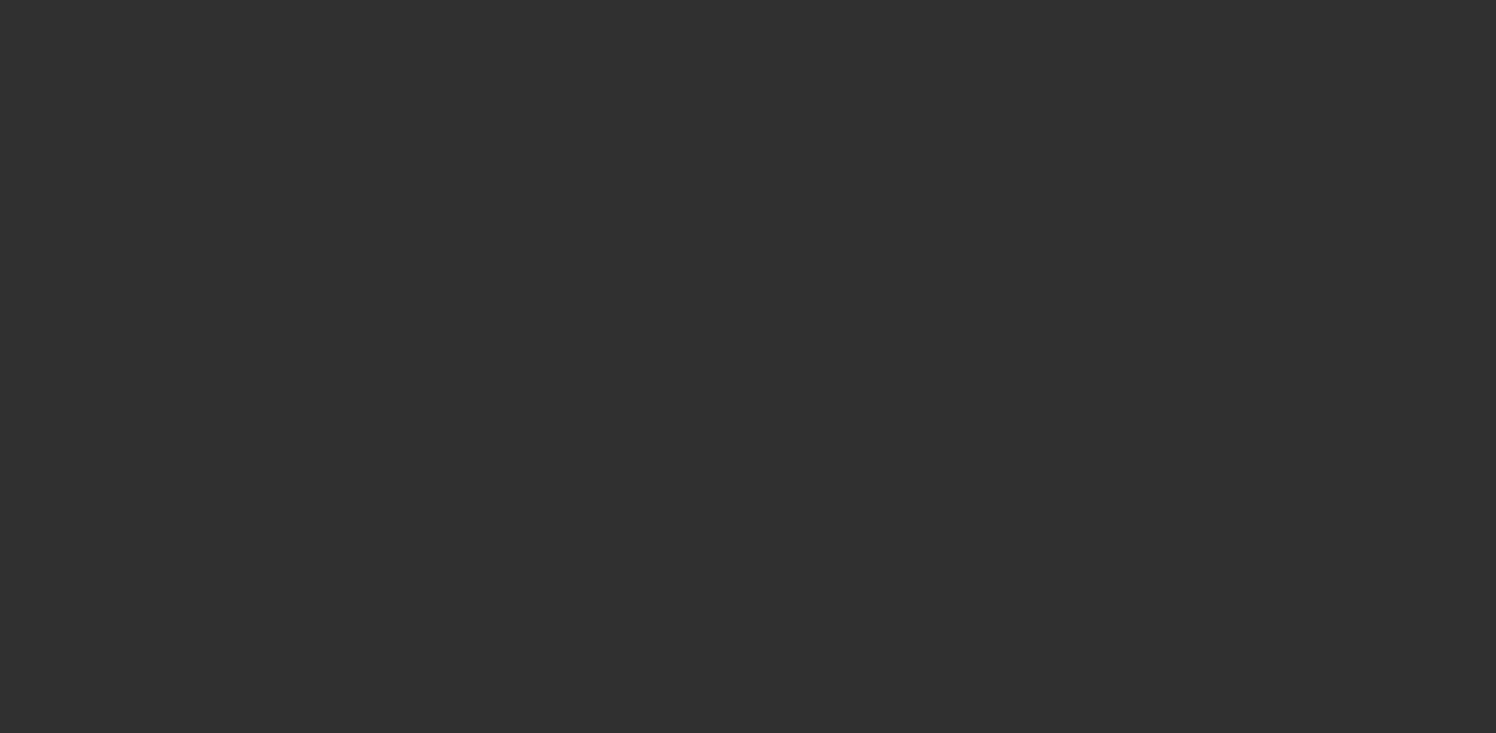 select on "10" 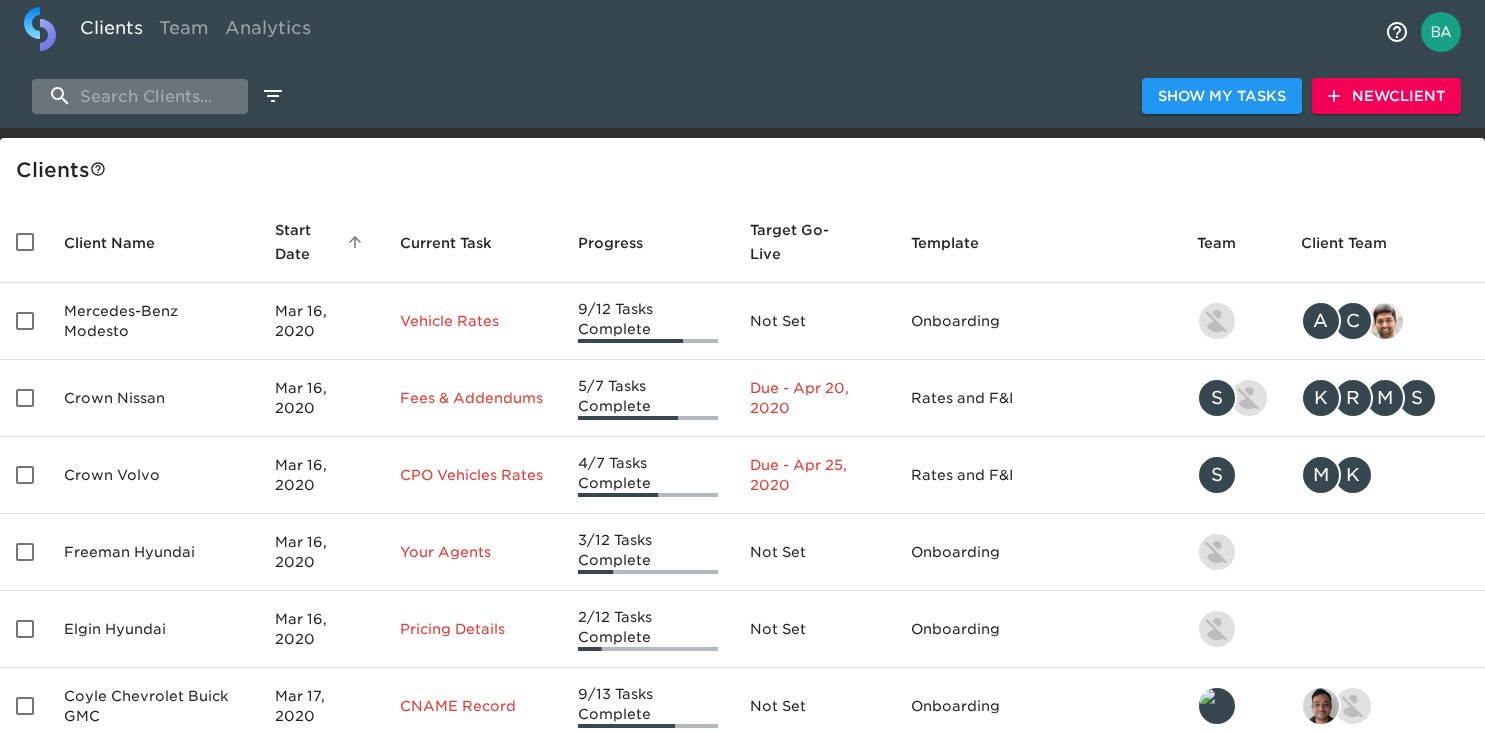 click at bounding box center (140, 96) 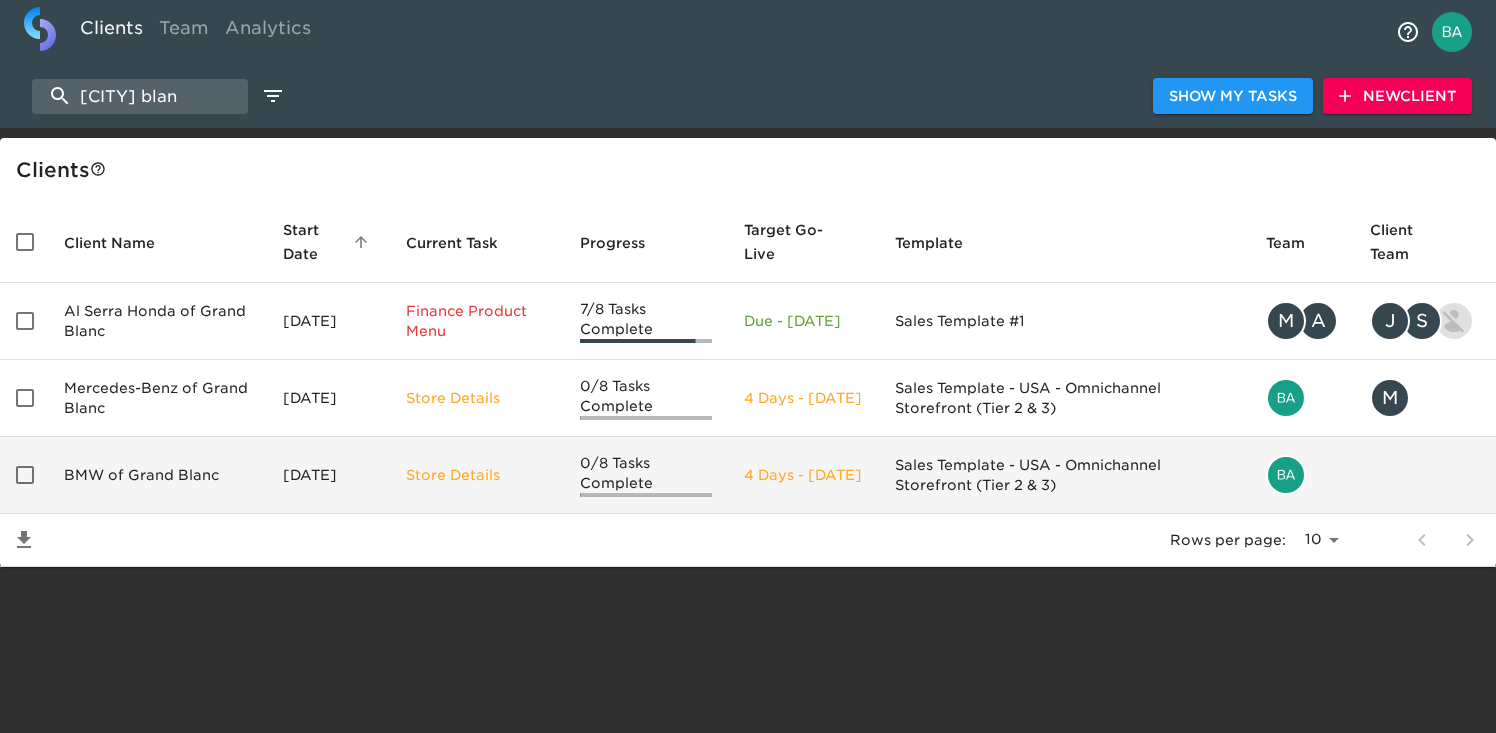 type on "grand blan" 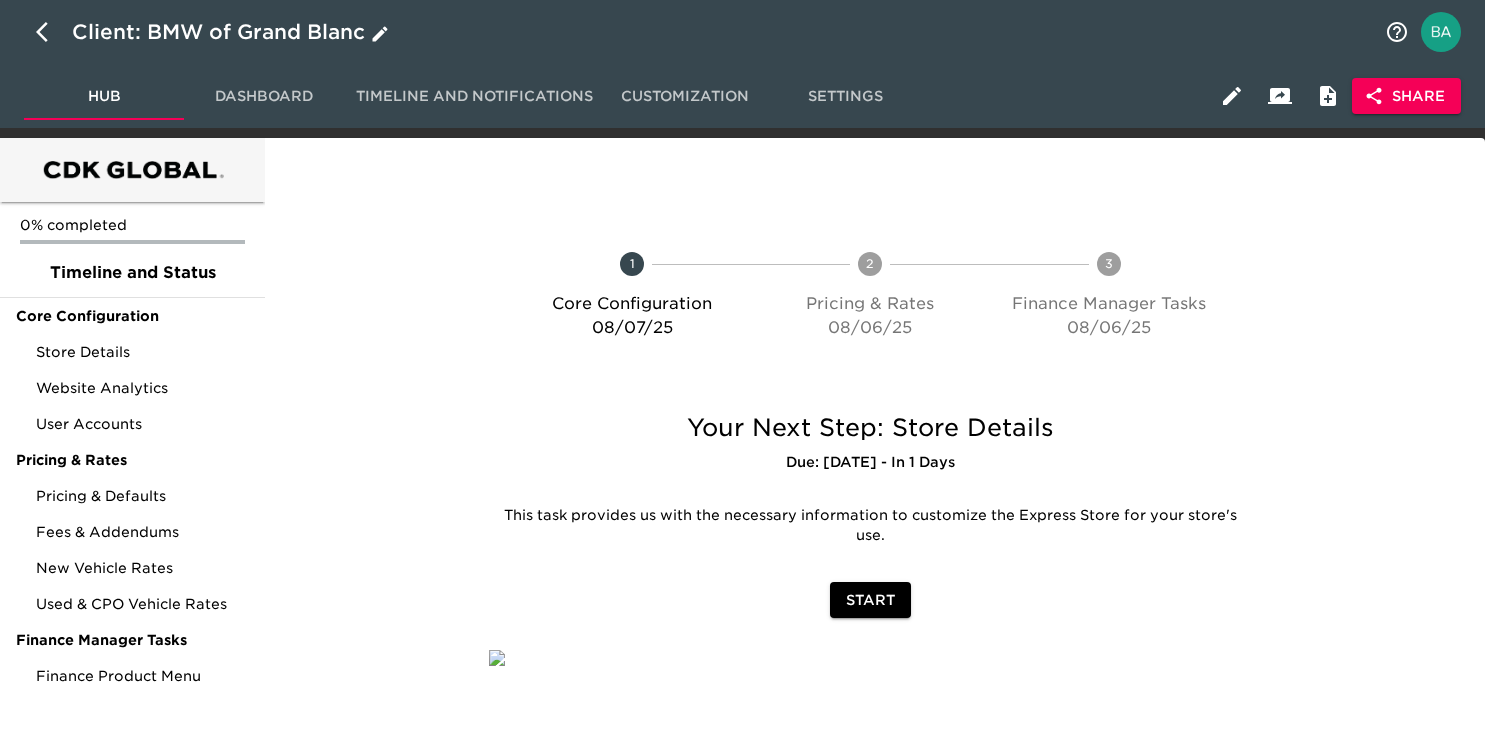 click 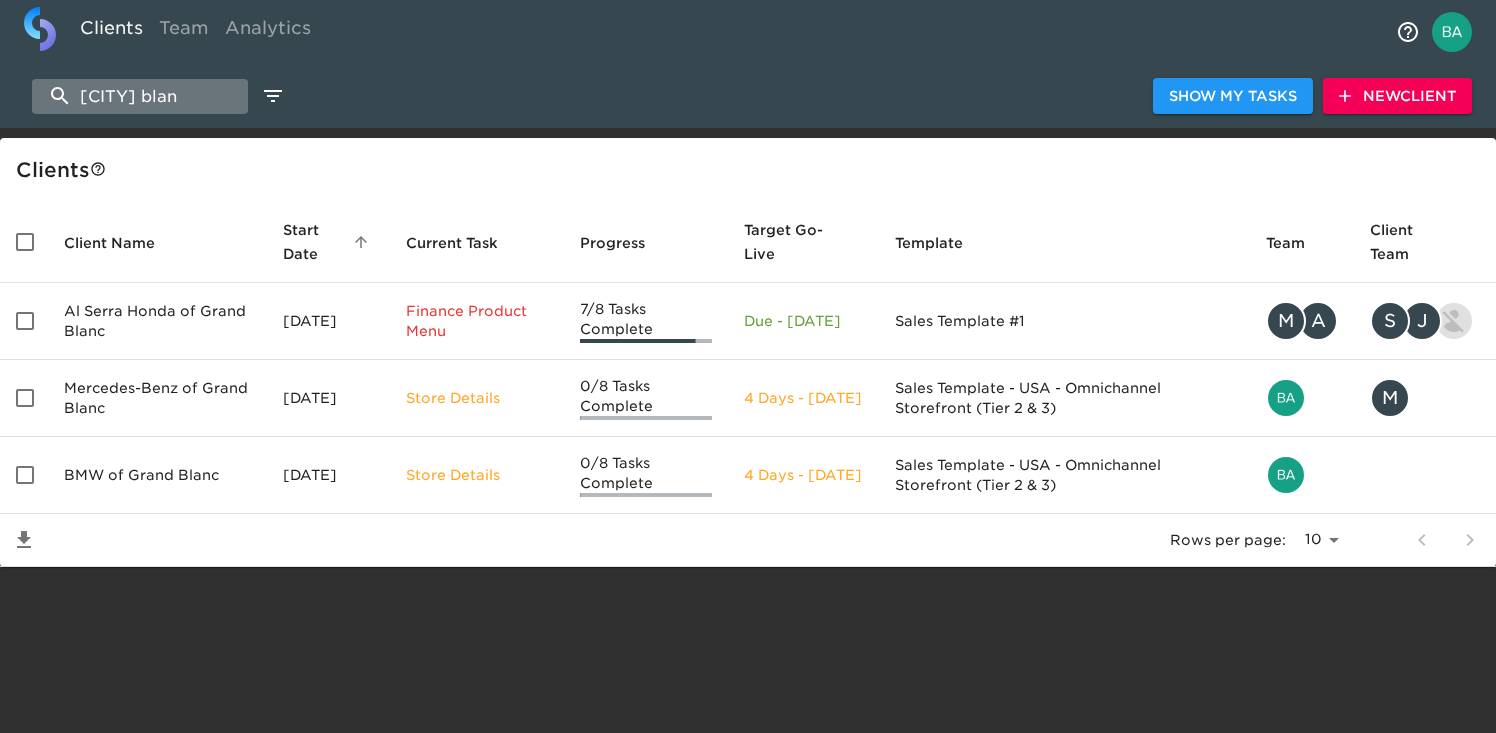 click on "grand blan" at bounding box center [140, 96] 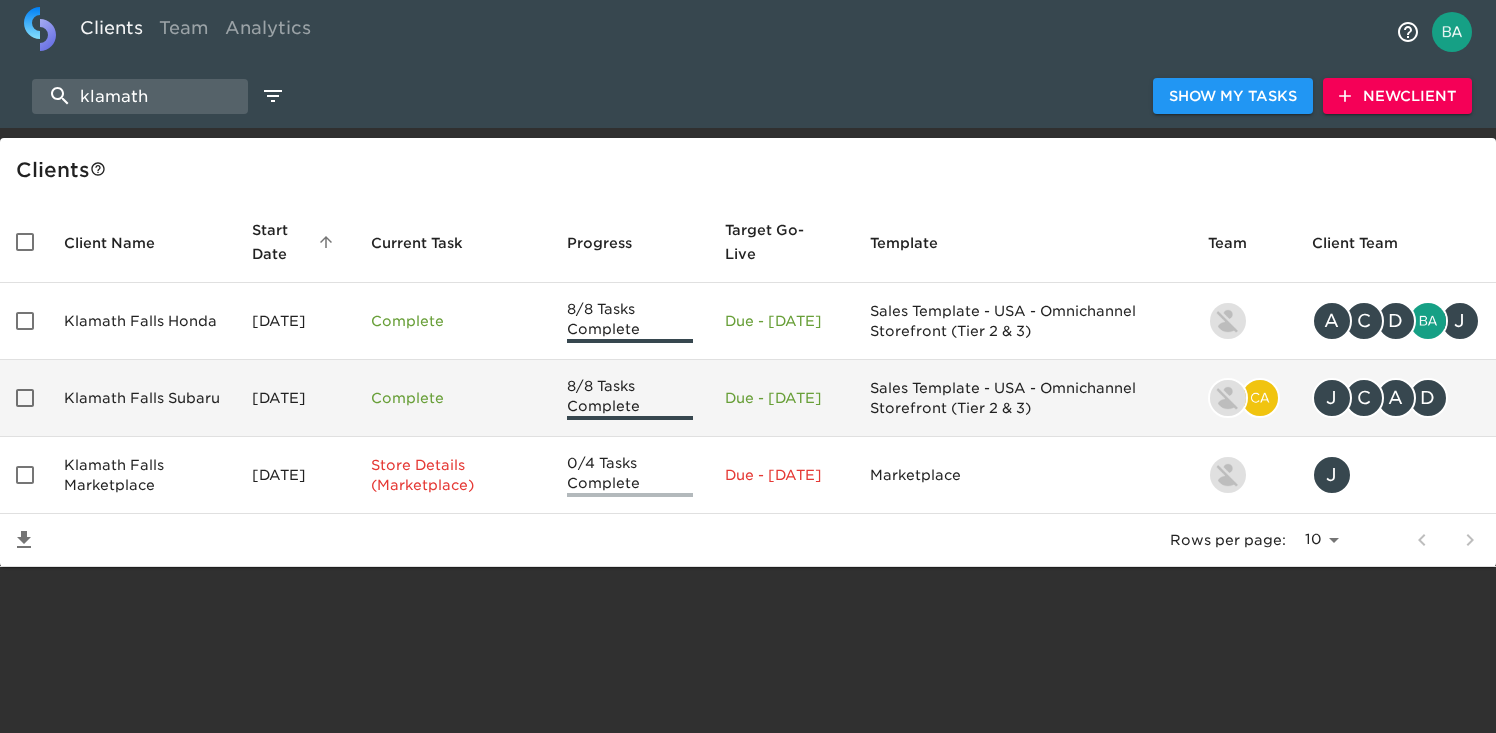 type on "klamath" 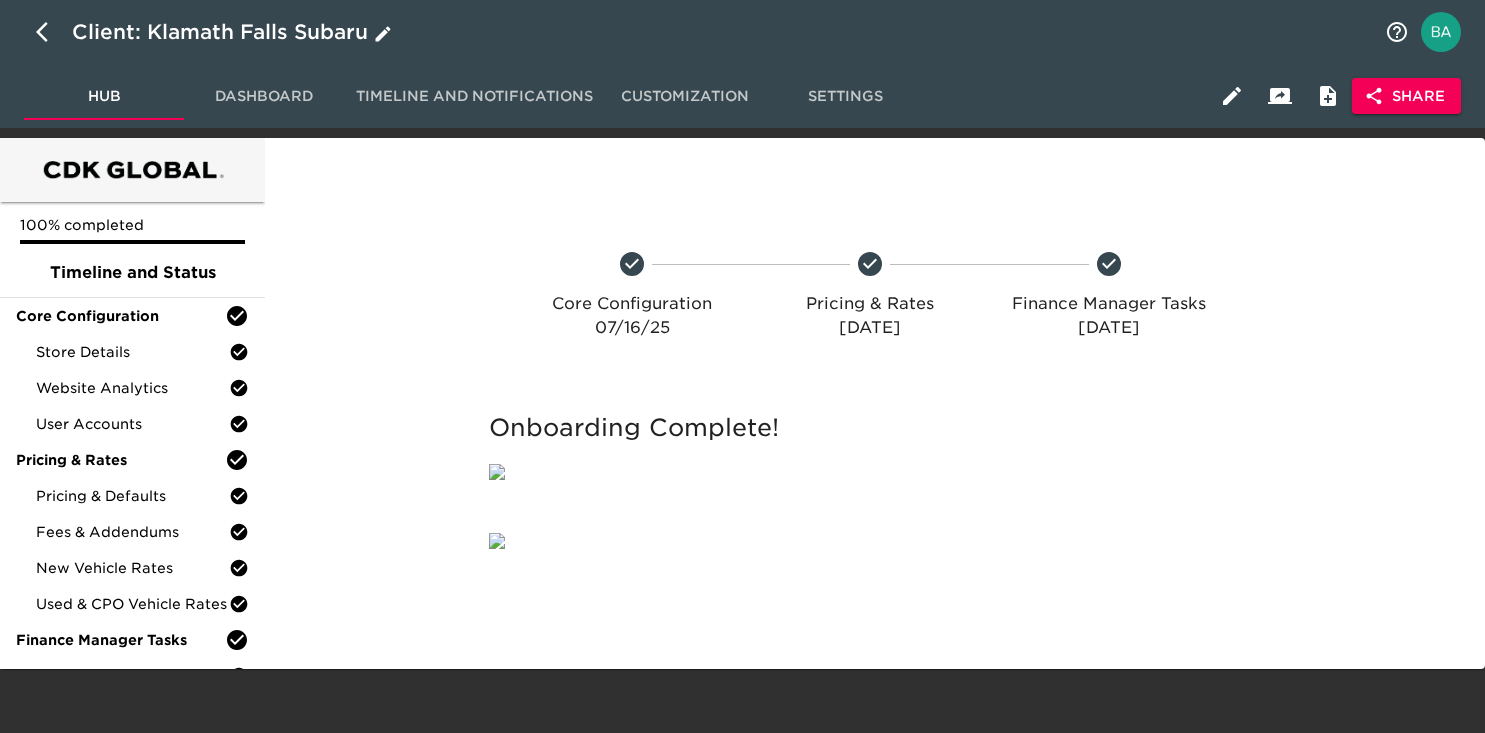 click on "Client:   Klamath Falls Subaru" at bounding box center [234, 32] 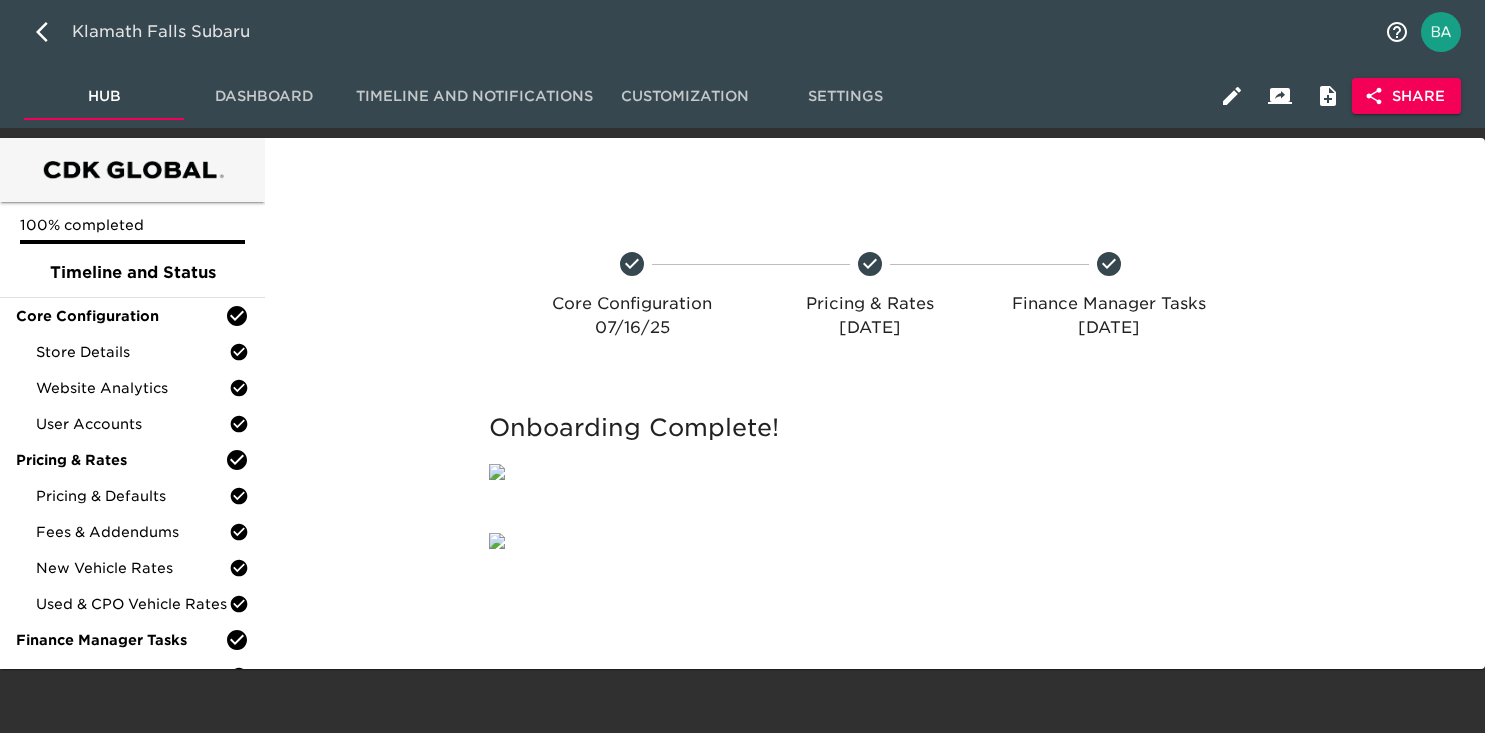 click on "Klamath Falls Subaru" at bounding box center [722, 32] 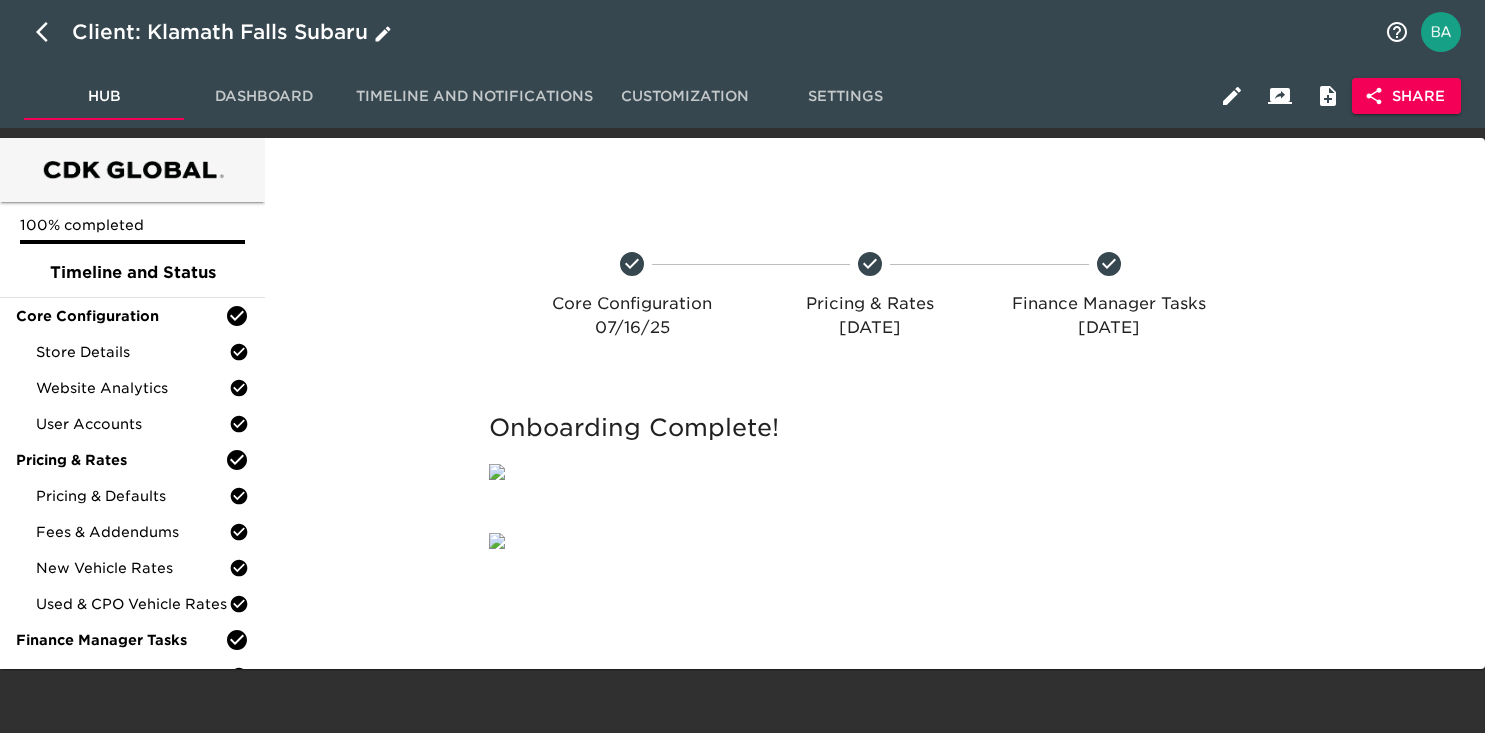 click 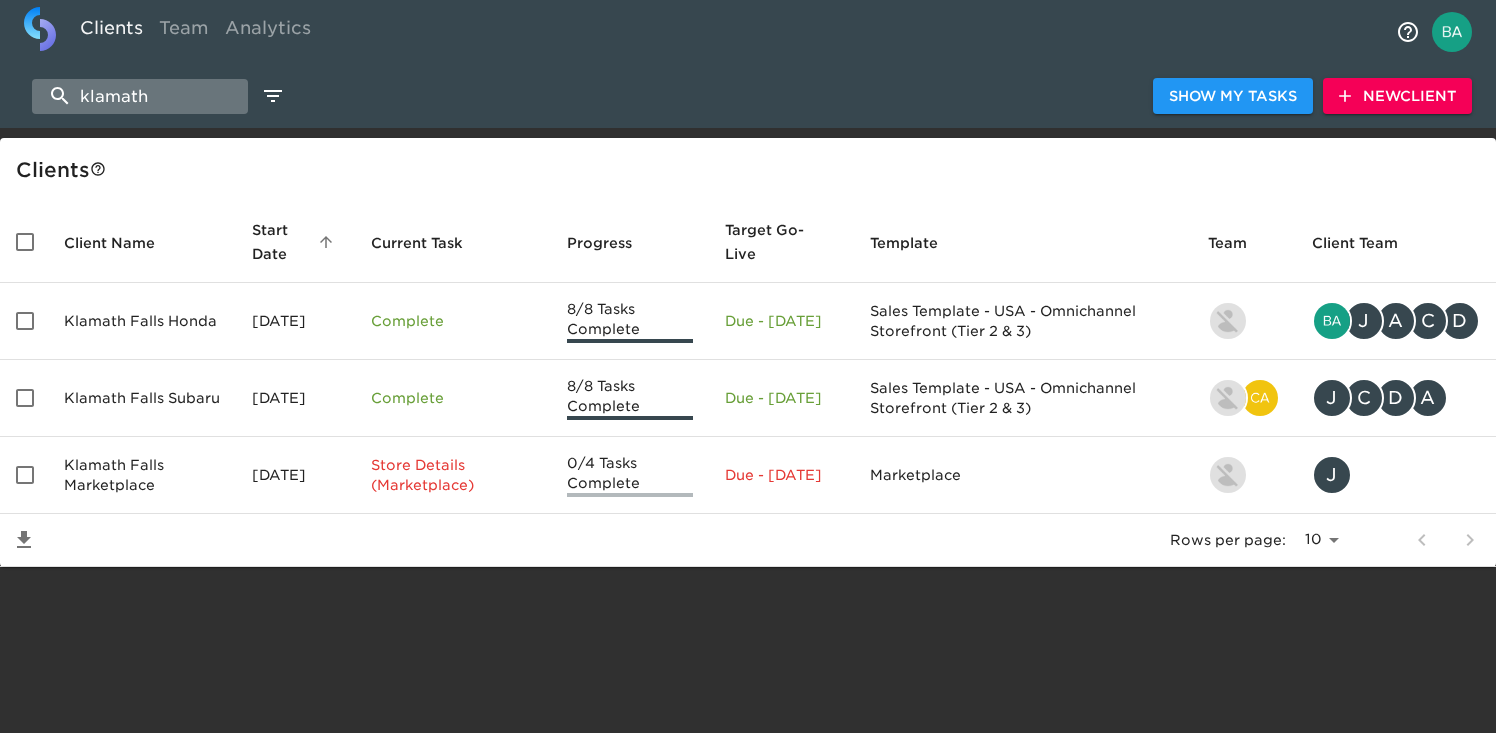 click on "klamath" at bounding box center (140, 96) 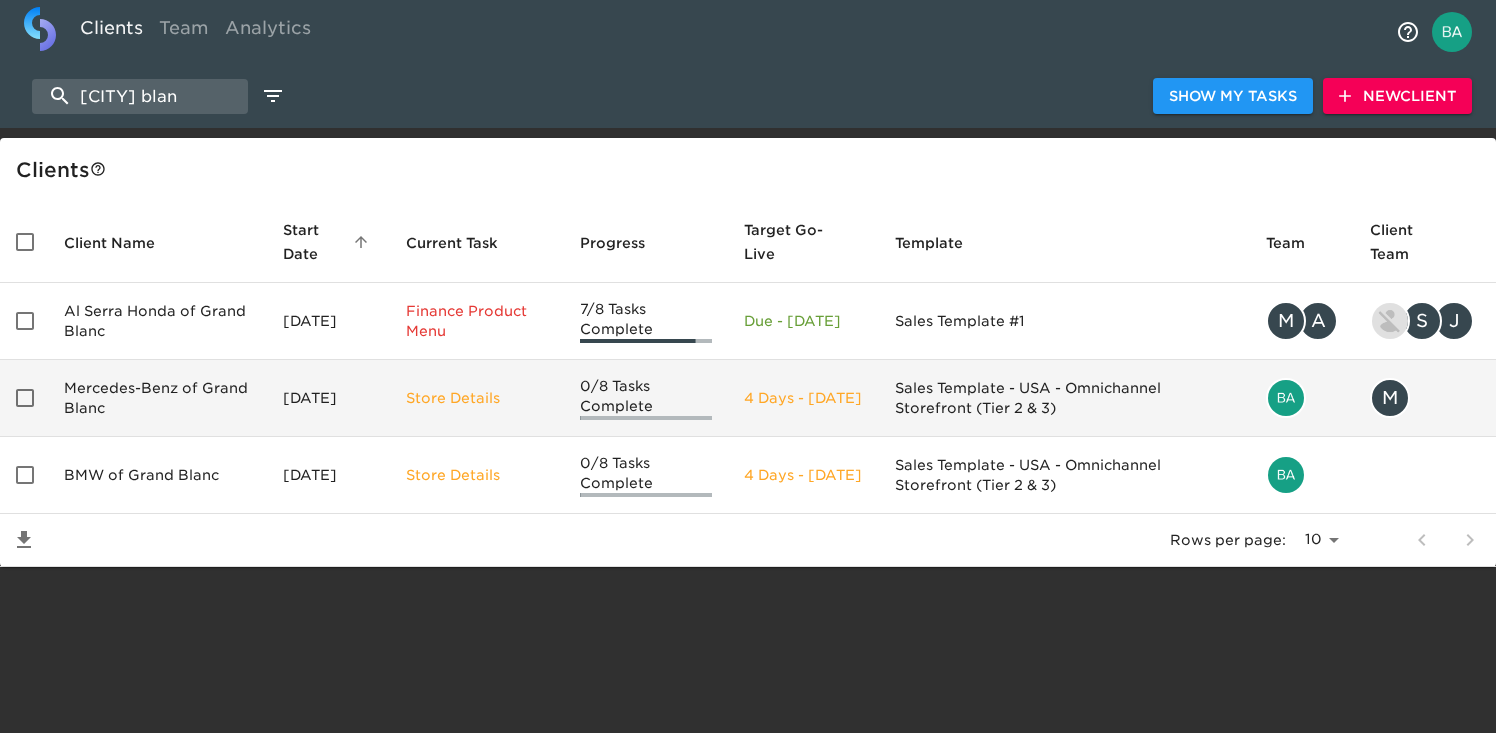 type on "grand blan" 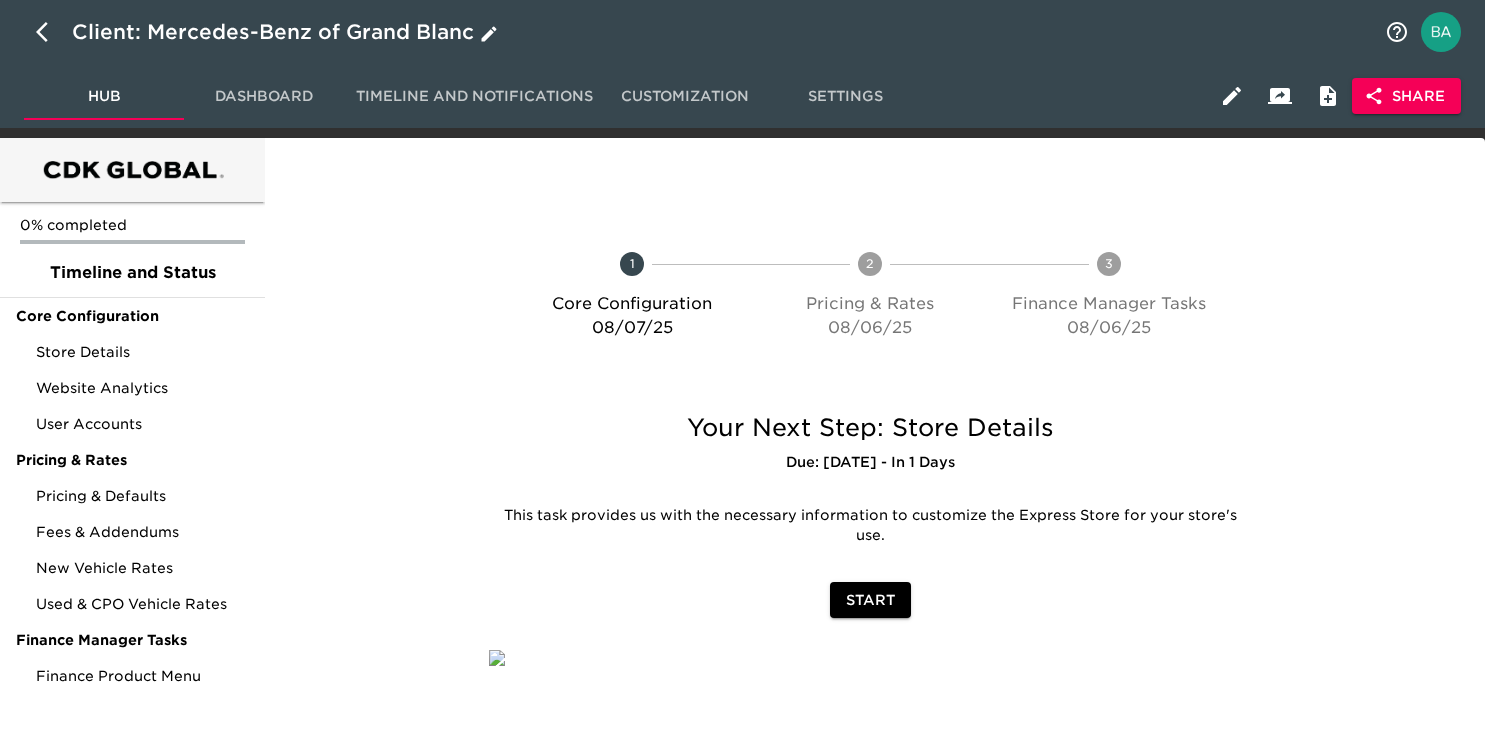 click on "Client:   Mercedes-Benz of Grand Blanc" at bounding box center (287, 32) 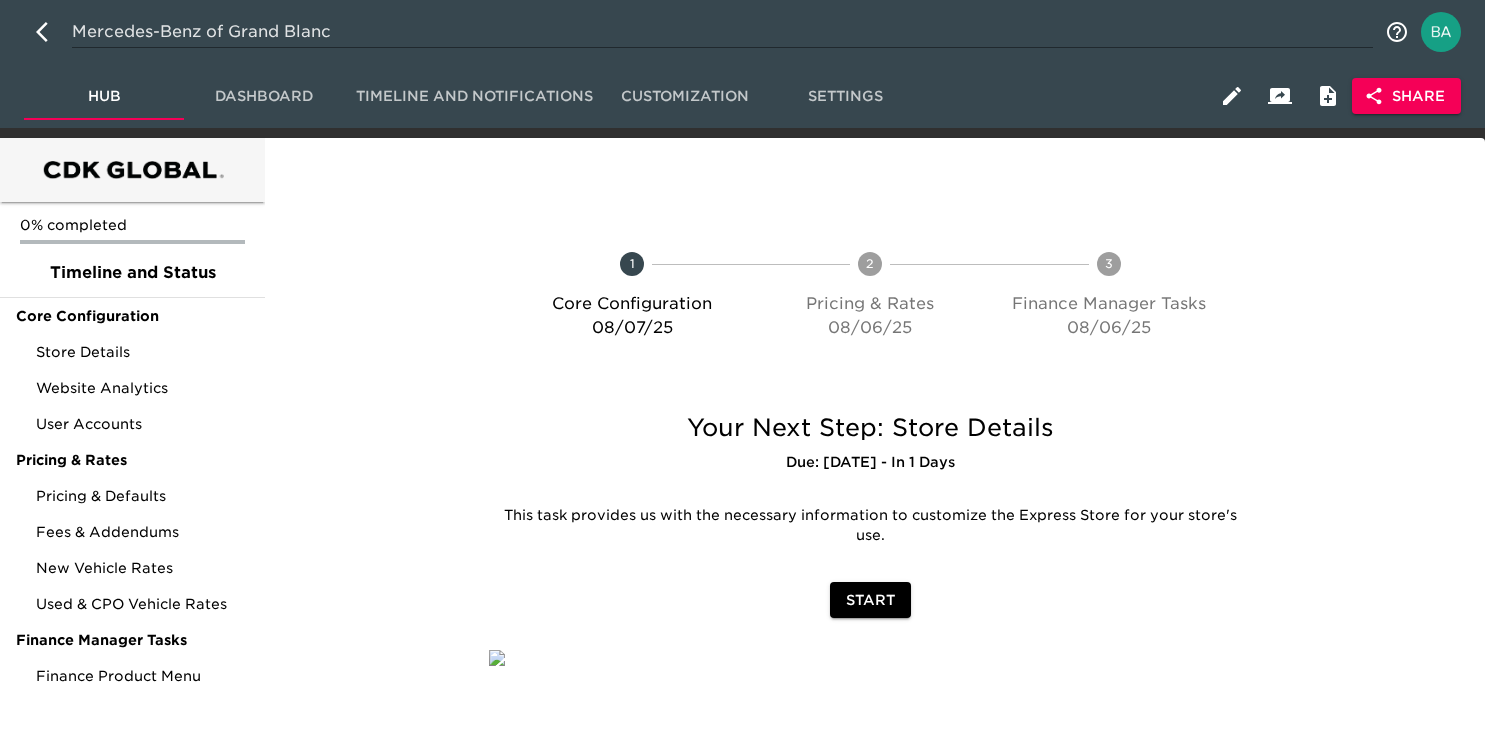 click on "Mercedes-Benz of Grand Blanc" at bounding box center (722, 32) 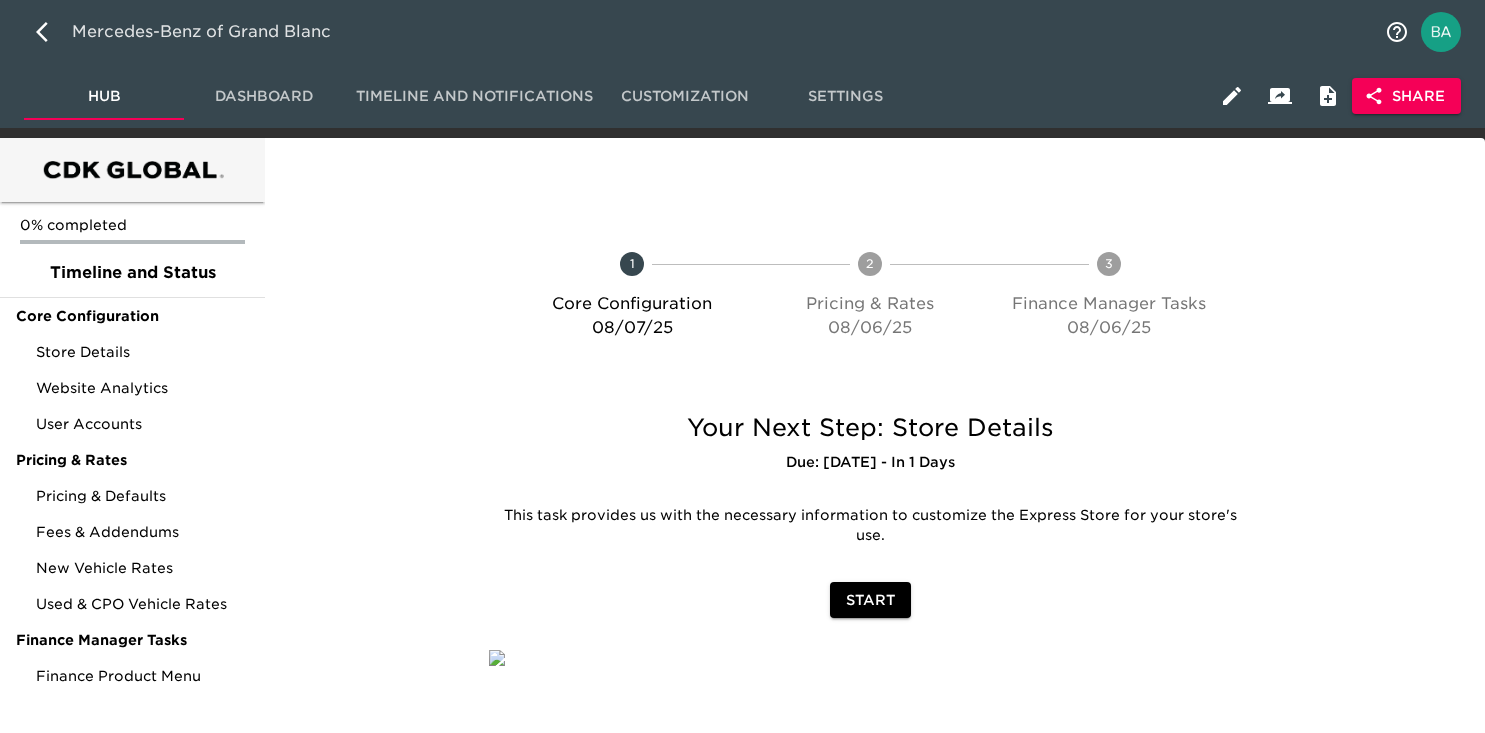 click on "Mercedes-Benz of Grand Blanc" at bounding box center [722, 32] 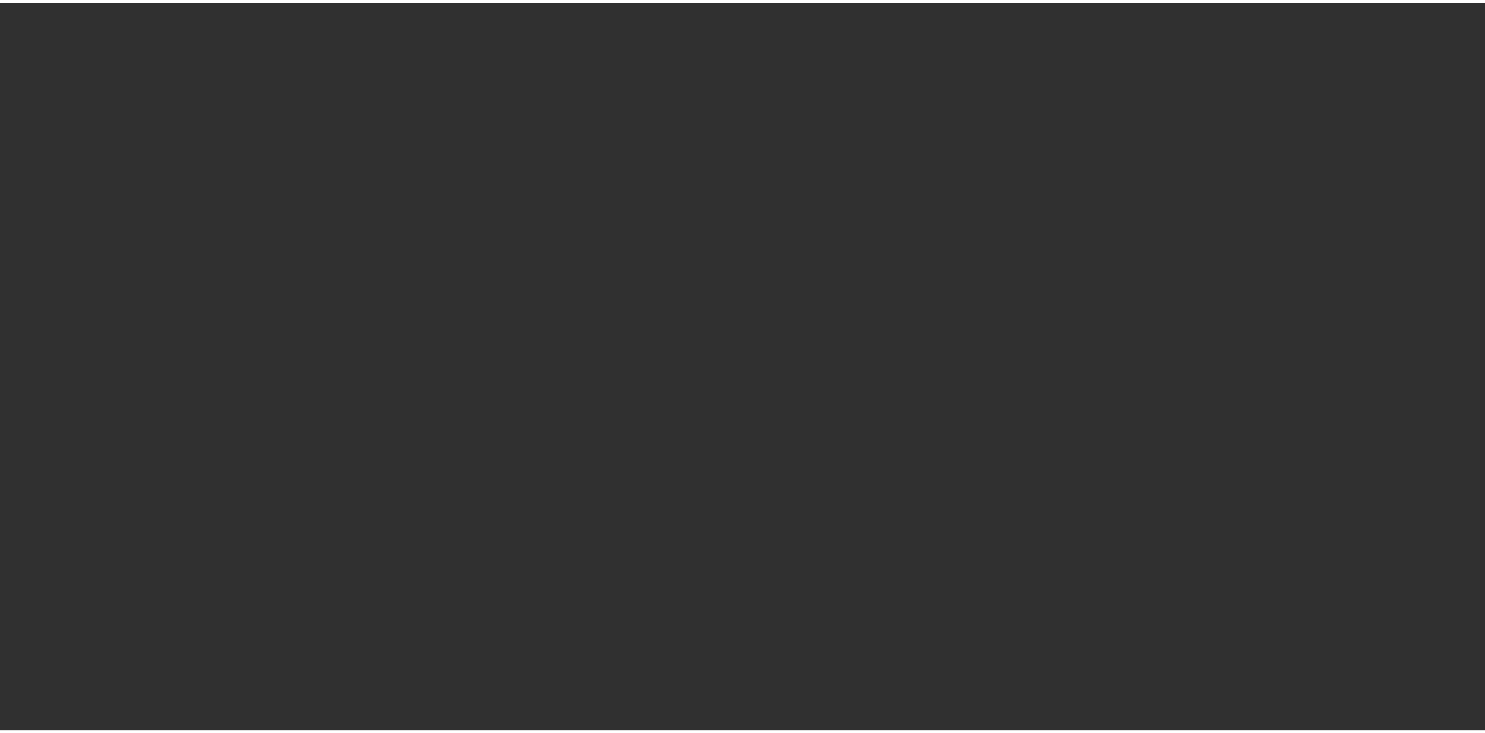 scroll, scrollTop: 0, scrollLeft: 0, axis: both 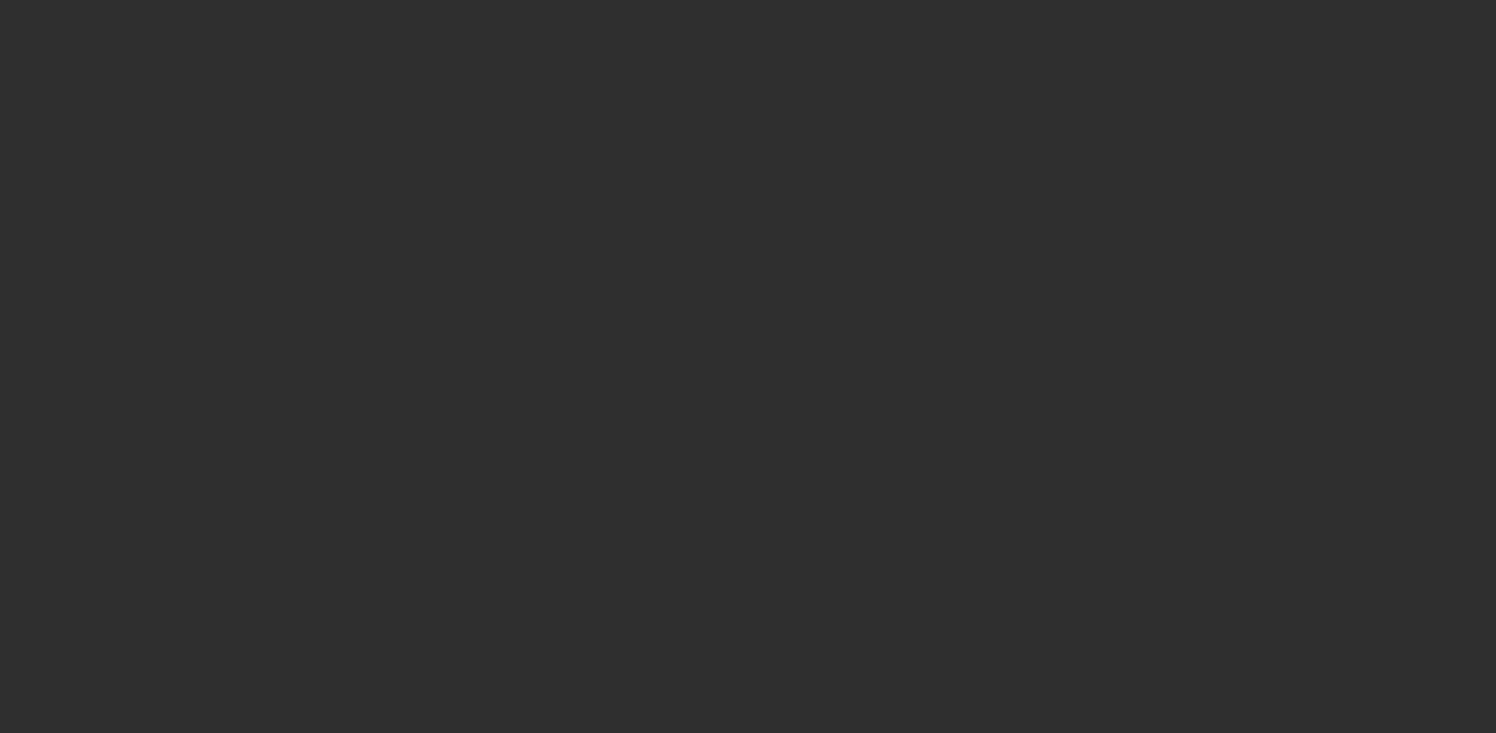 select on "10" 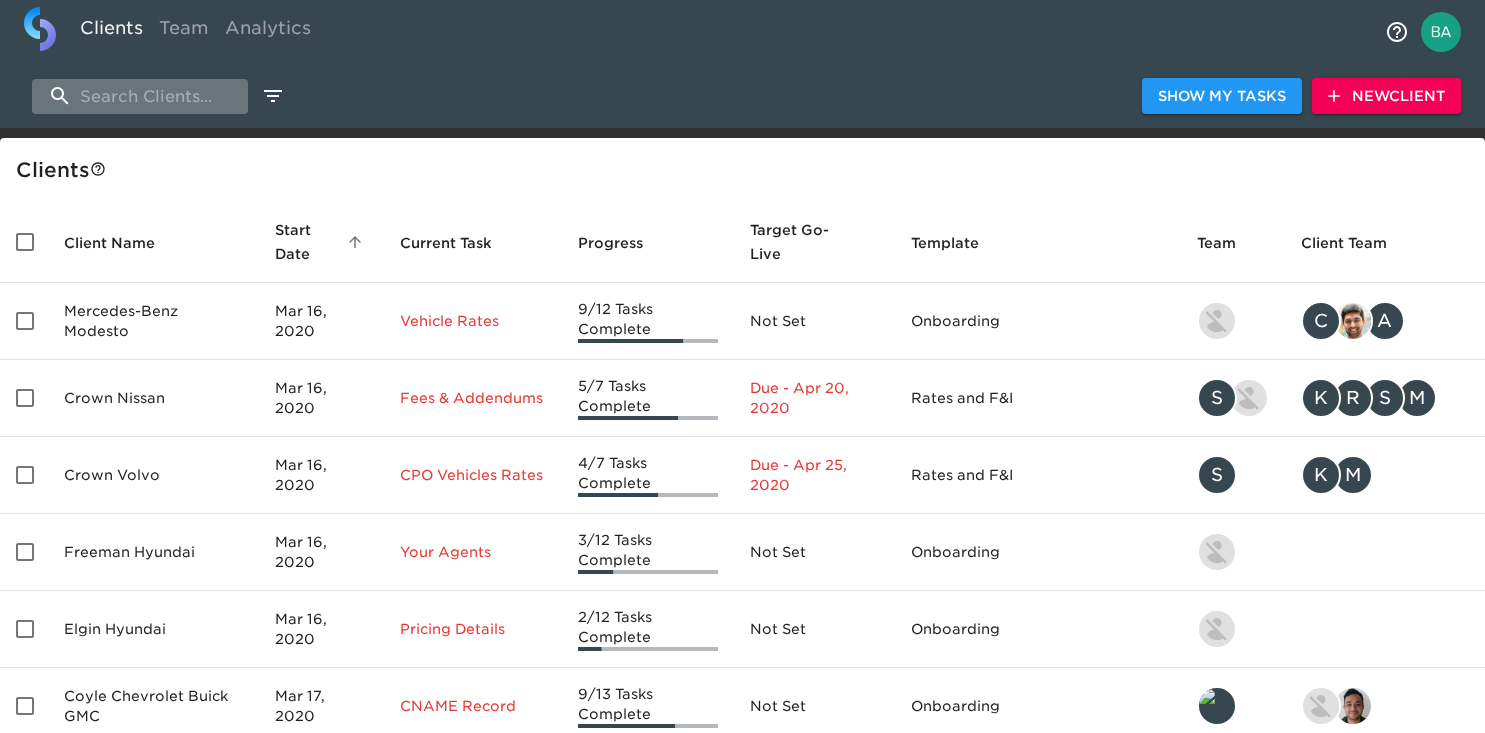 click at bounding box center [140, 96] 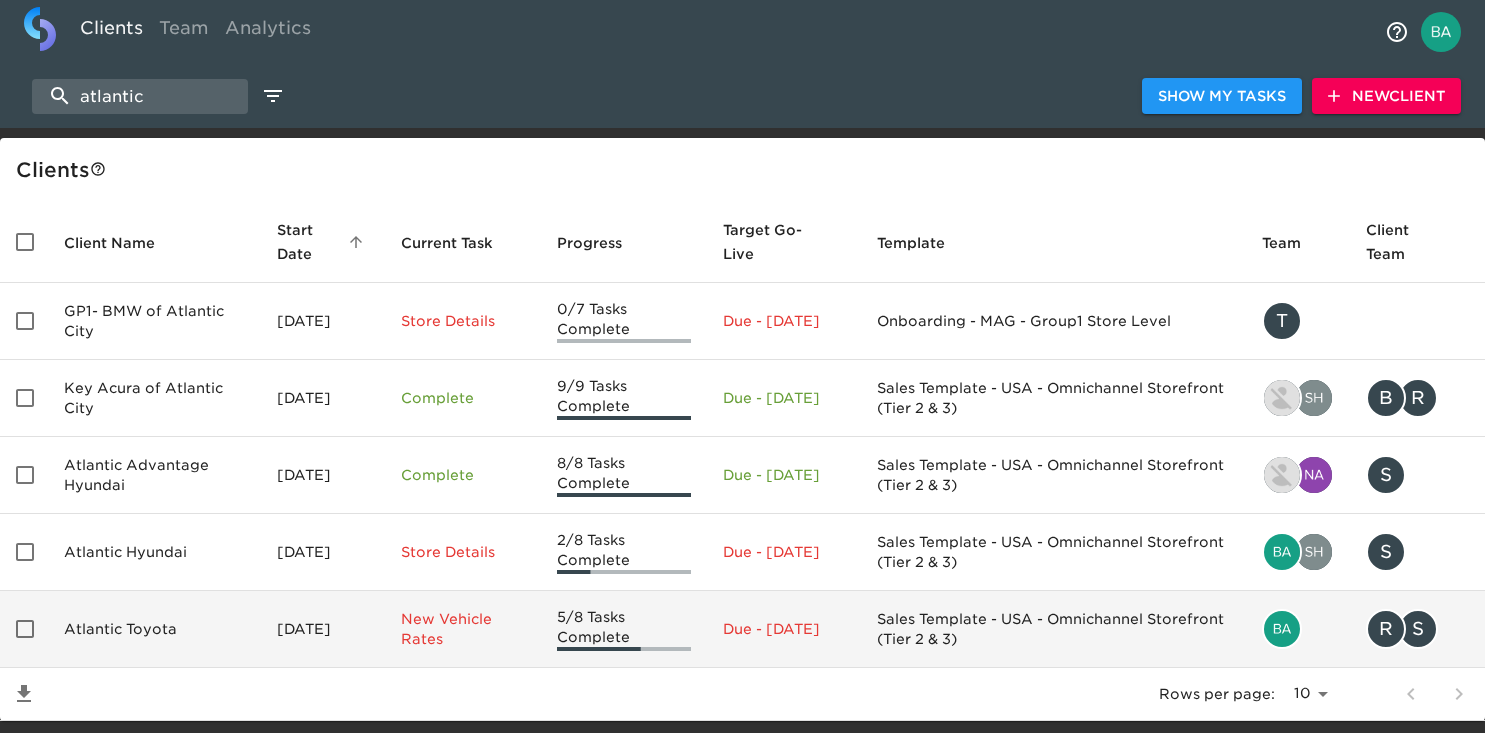 type on "atlantic" 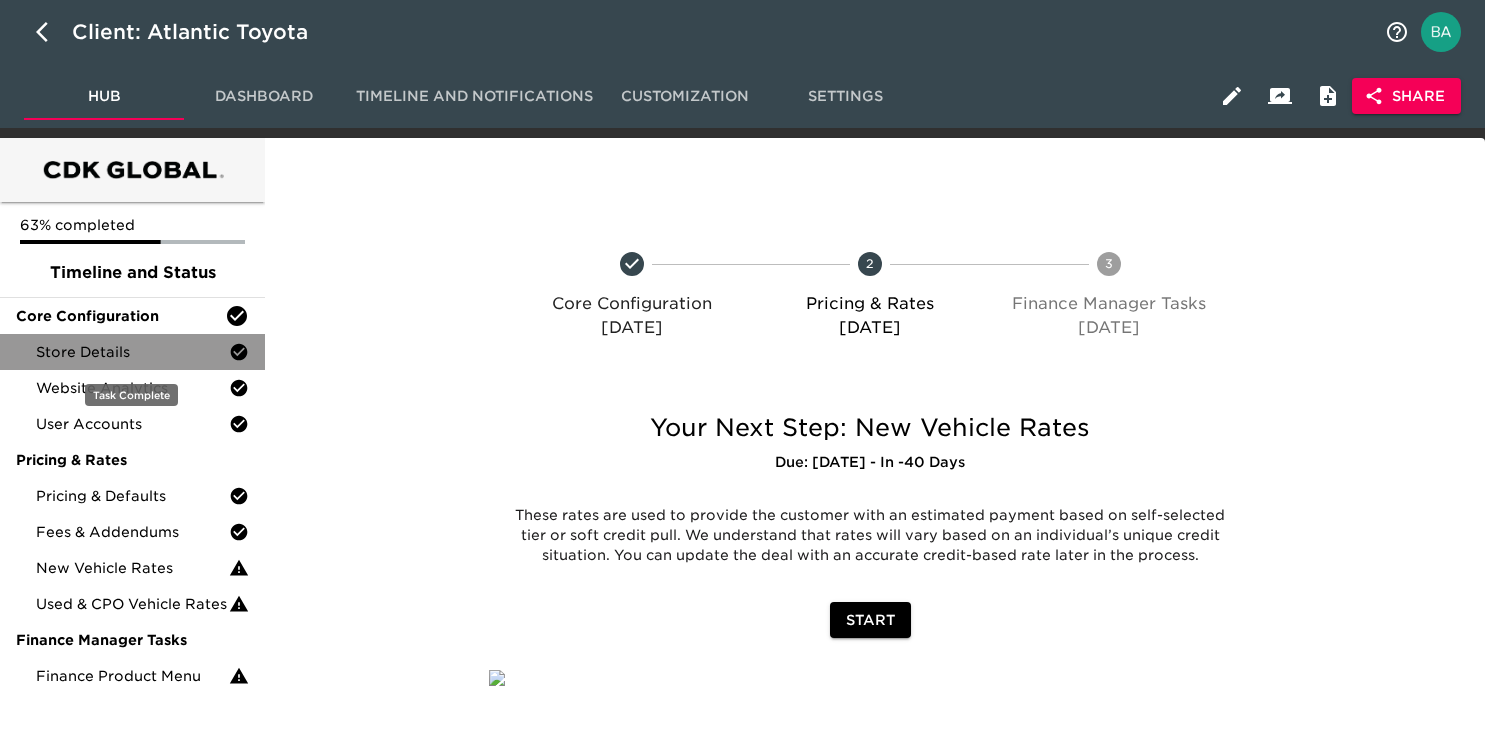 click on "Store Details" at bounding box center [132, 352] 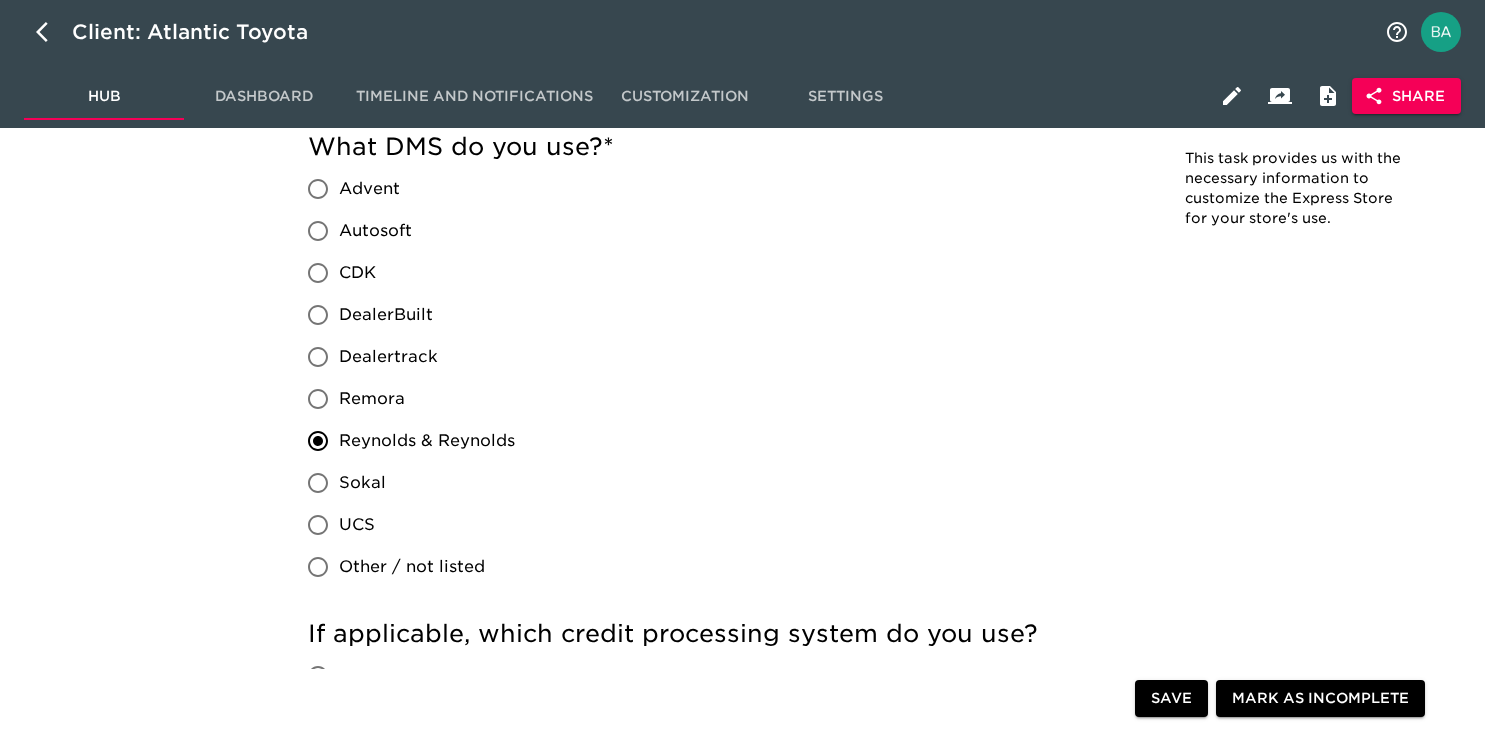 scroll, scrollTop: 1779, scrollLeft: 0, axis: vertical 